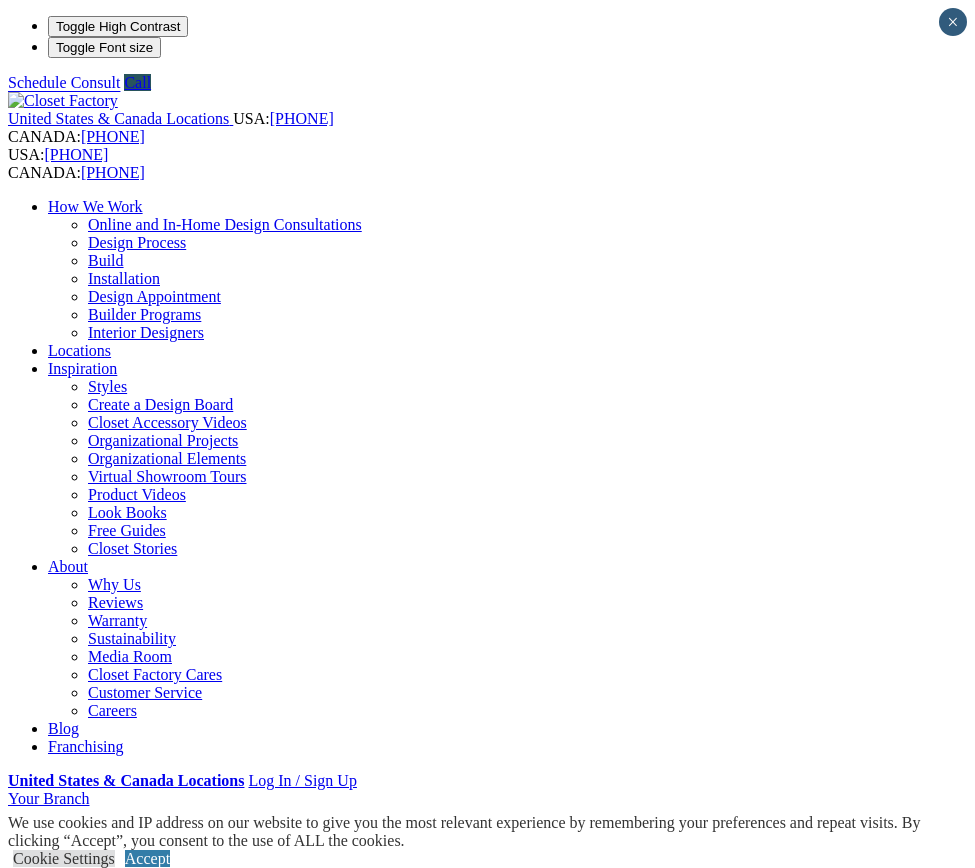 scroll, scrollTop: 0, scrollLeft: 0, axis: both 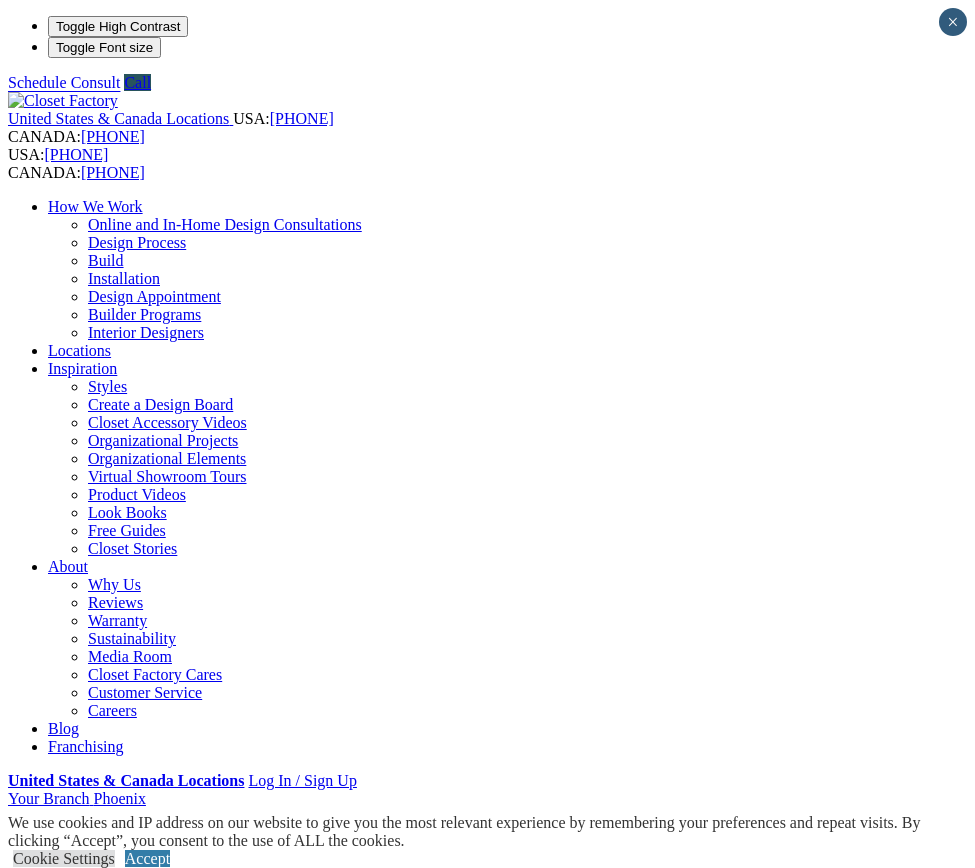 click on "next" at bounding box center [487, 2848] 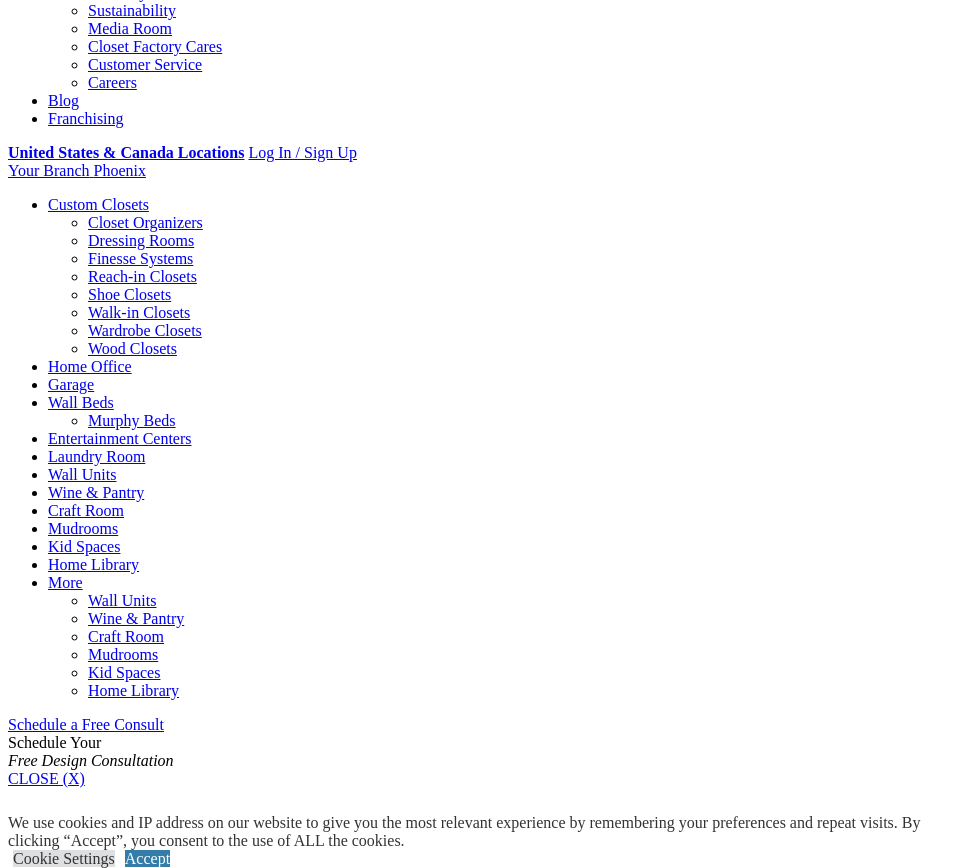 scroll, scrollTop: 400, scrollLeft: 0, axis: vertical 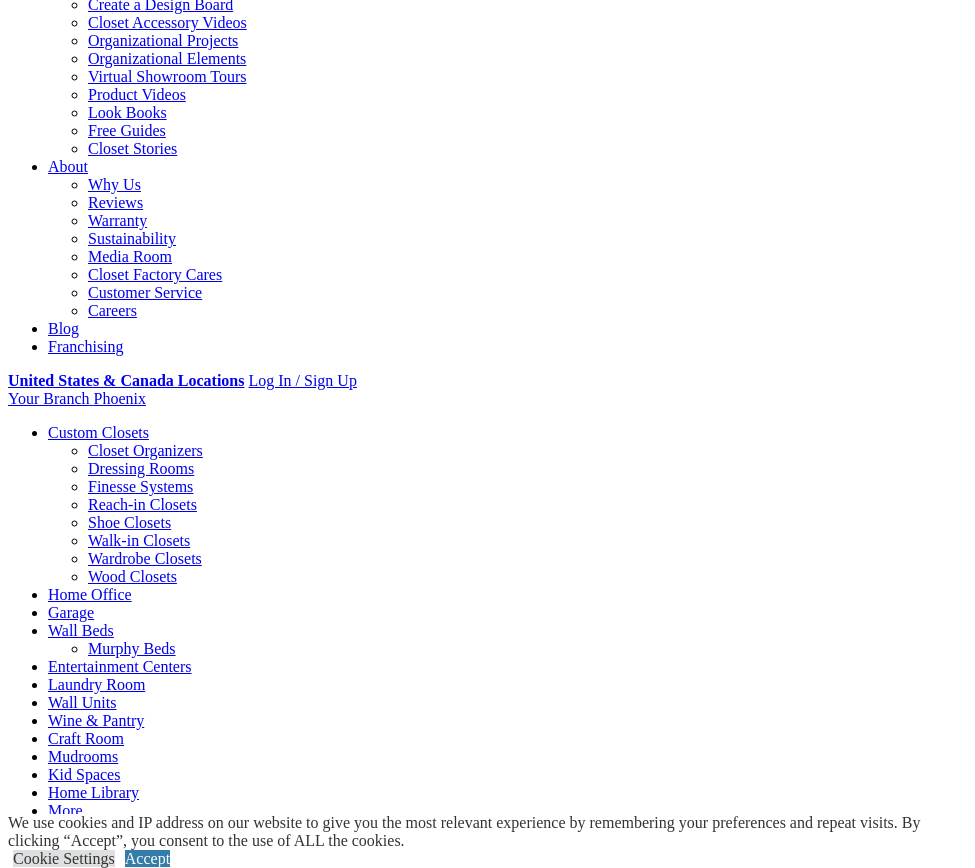 click at bounding box center [0, 0] 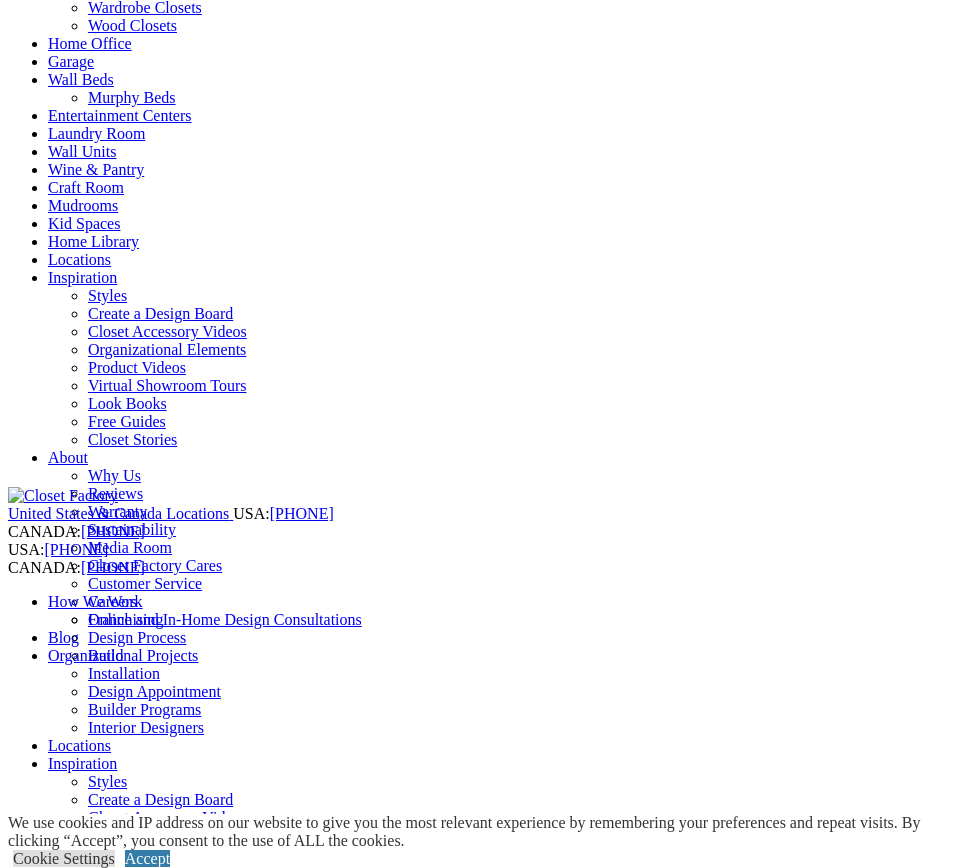 click on "Laundry Room" at bounding box center (96, 133) 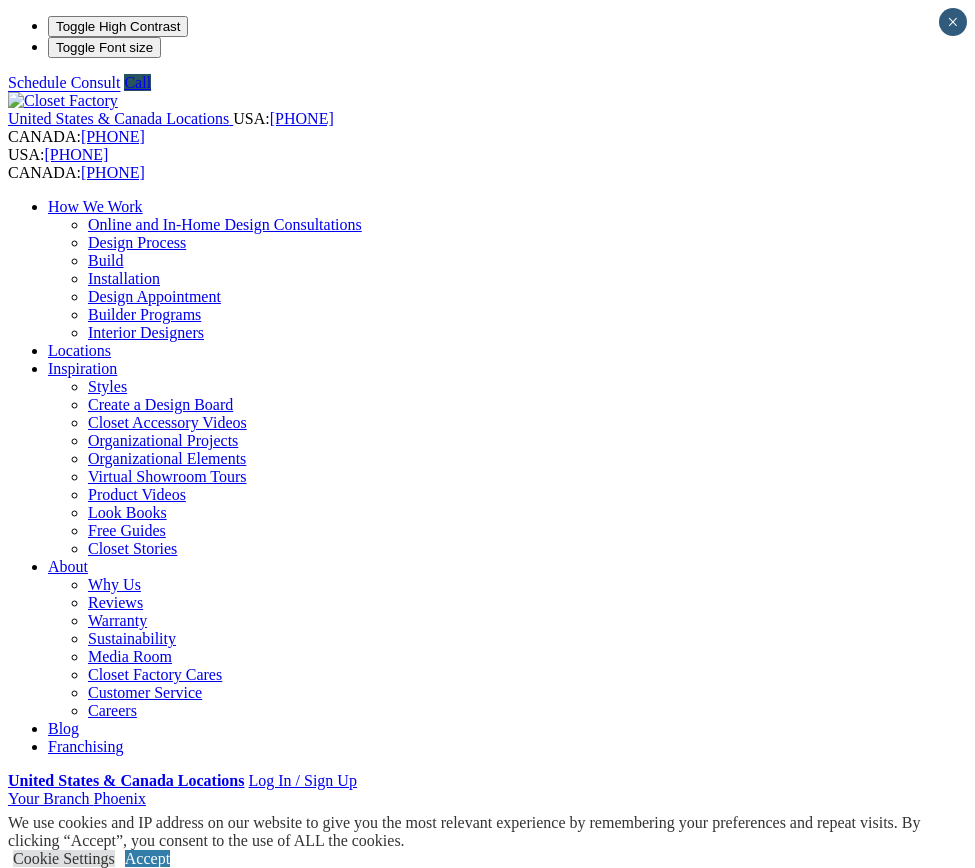 scroll, scrollTop: 0, scrollLeft: 0, axis: both 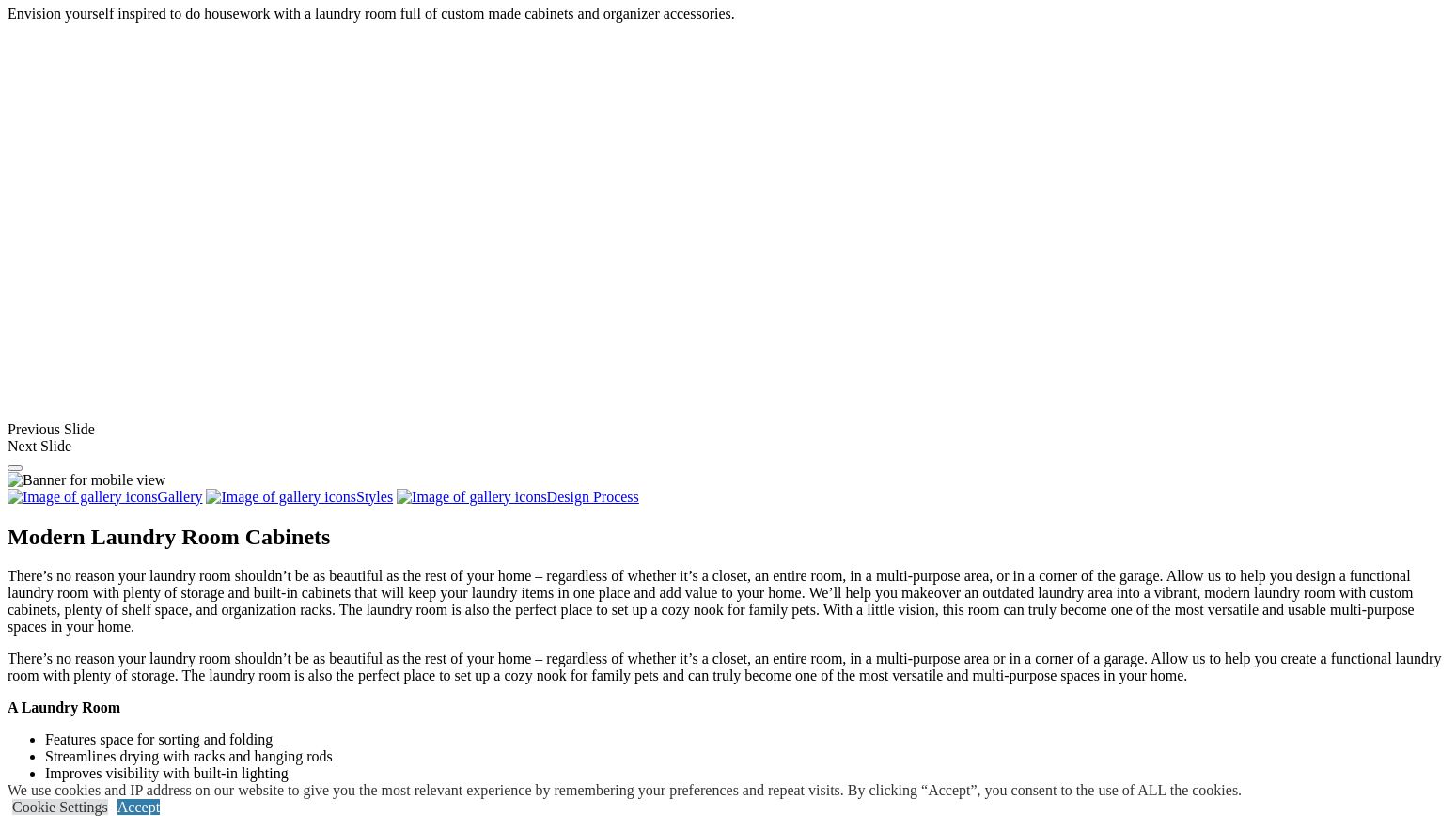 click on "CLOSE (X)" at bounding box center [43, -36] 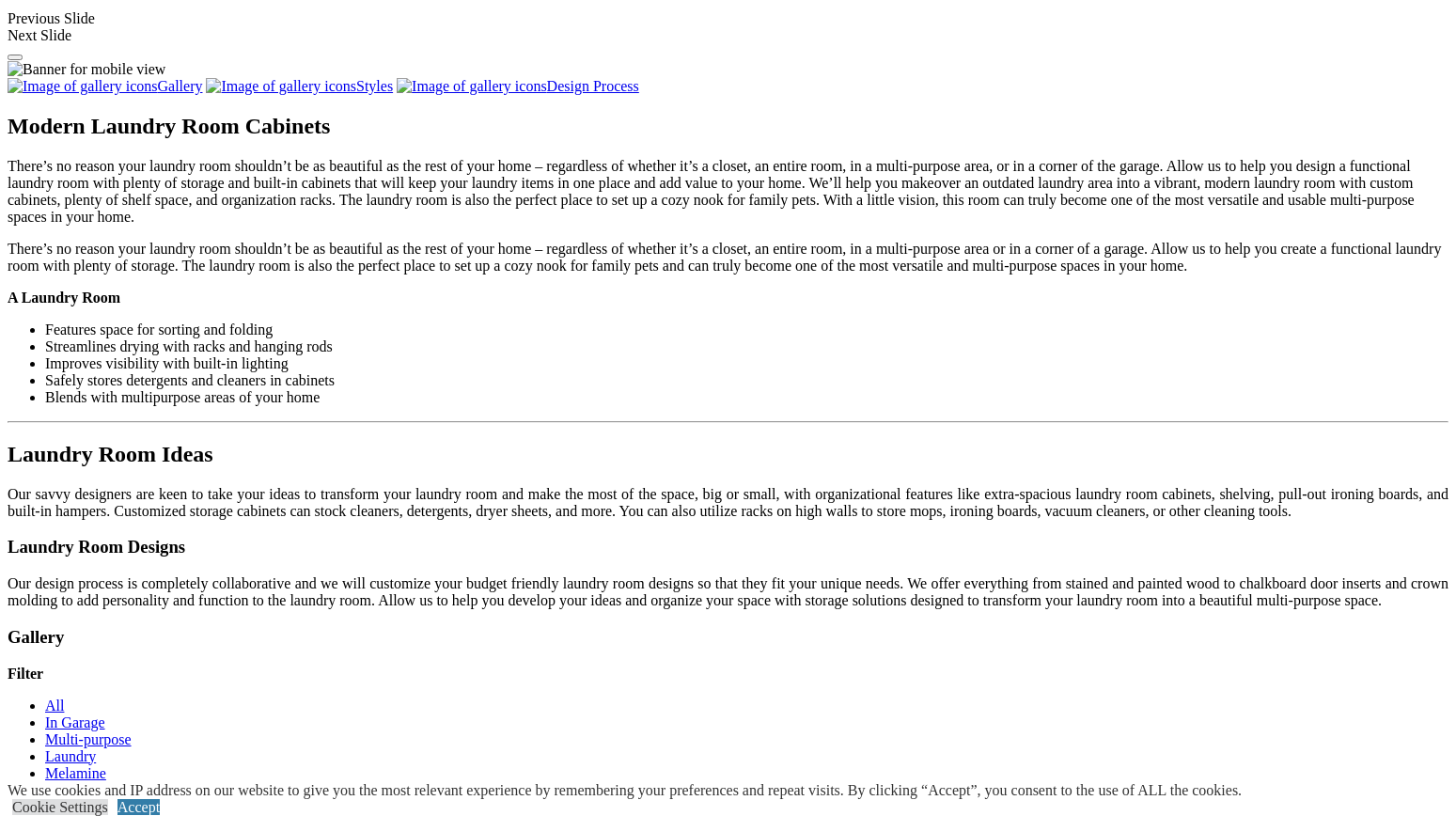 scroll, scrollTop: 1684, scrollLeft: 0, axis: vertical 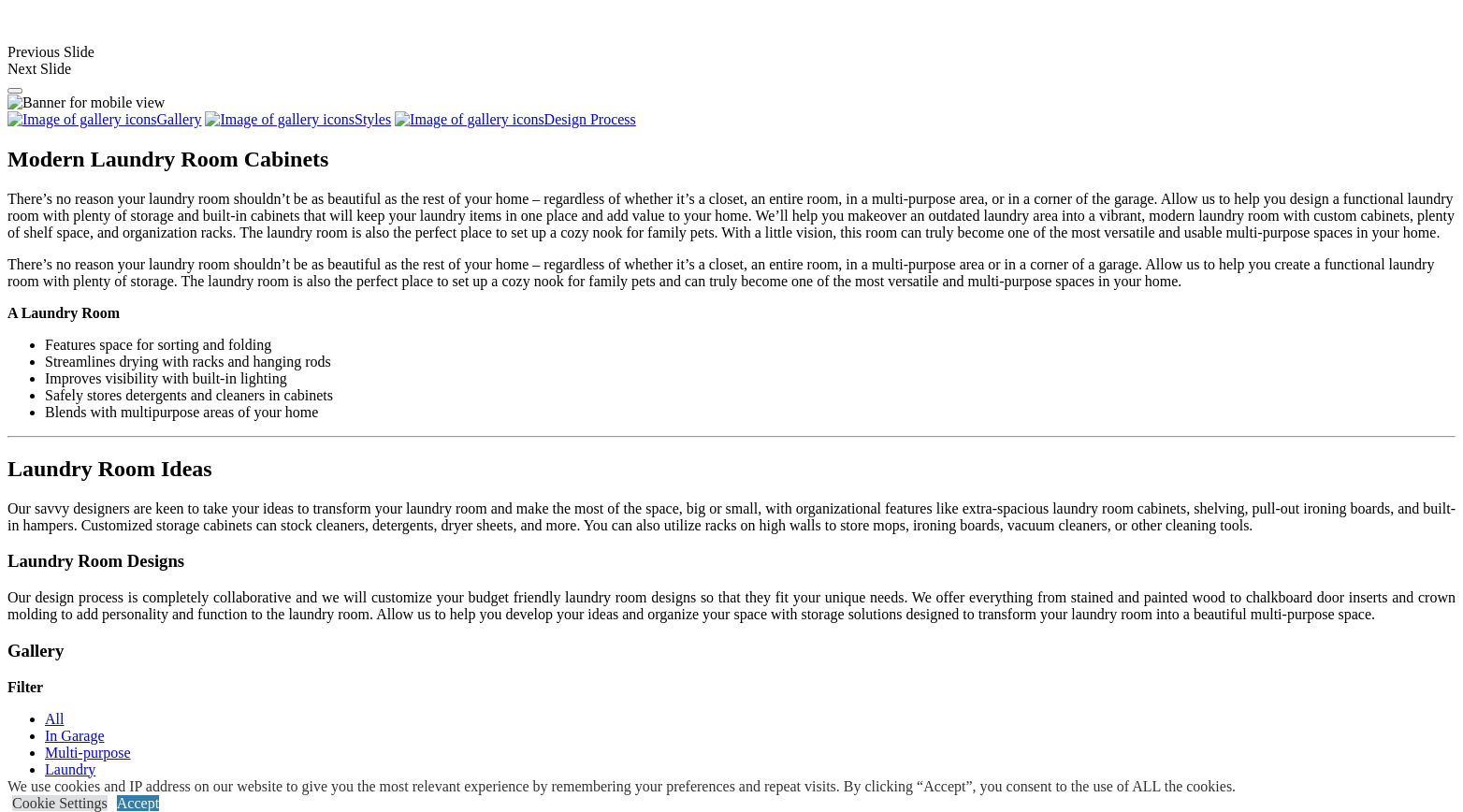 click at bounding box center [7, 33794] 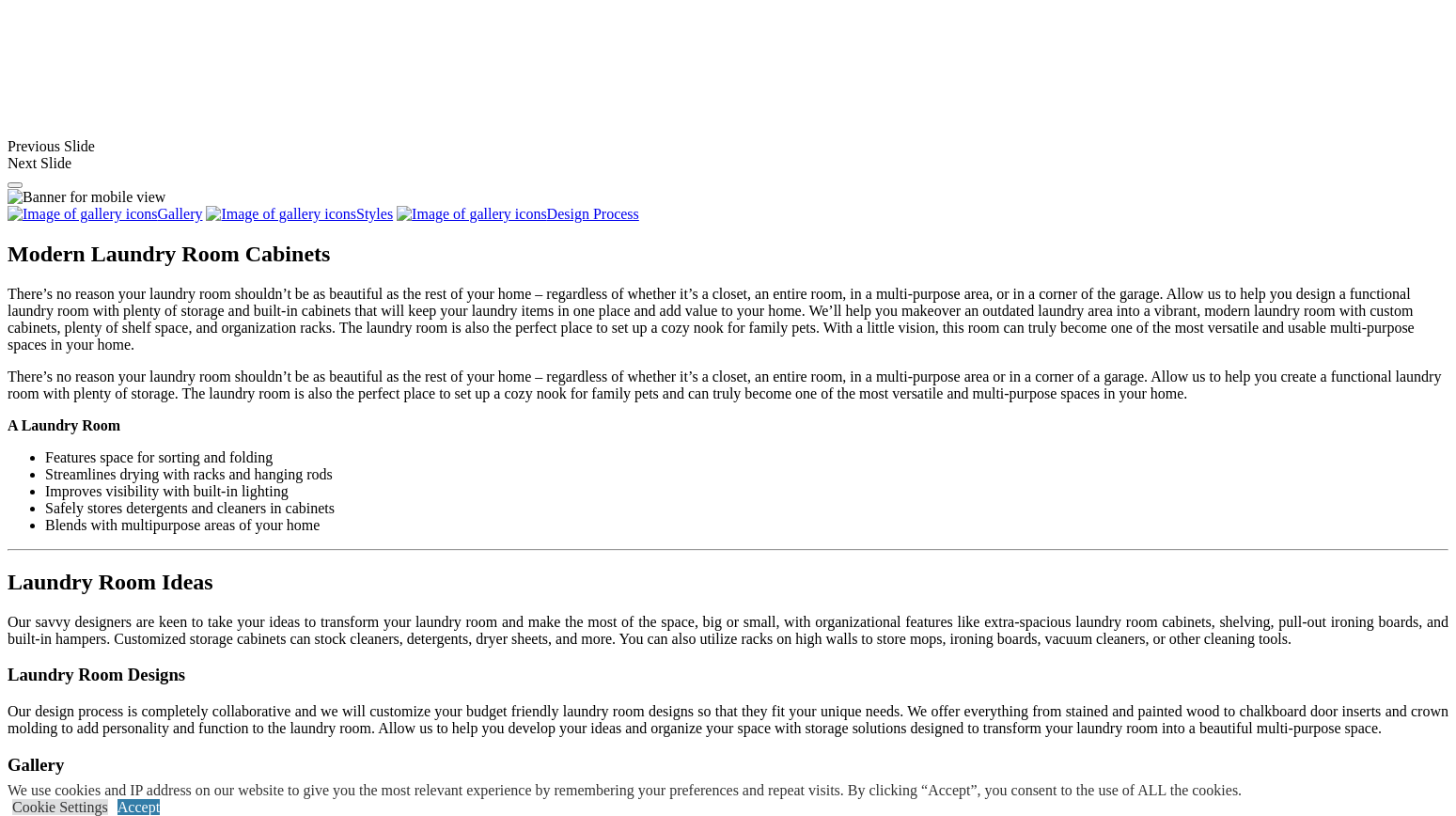 scroll, scrollTop: 1496, scrollLeft: 0, axis: vertical 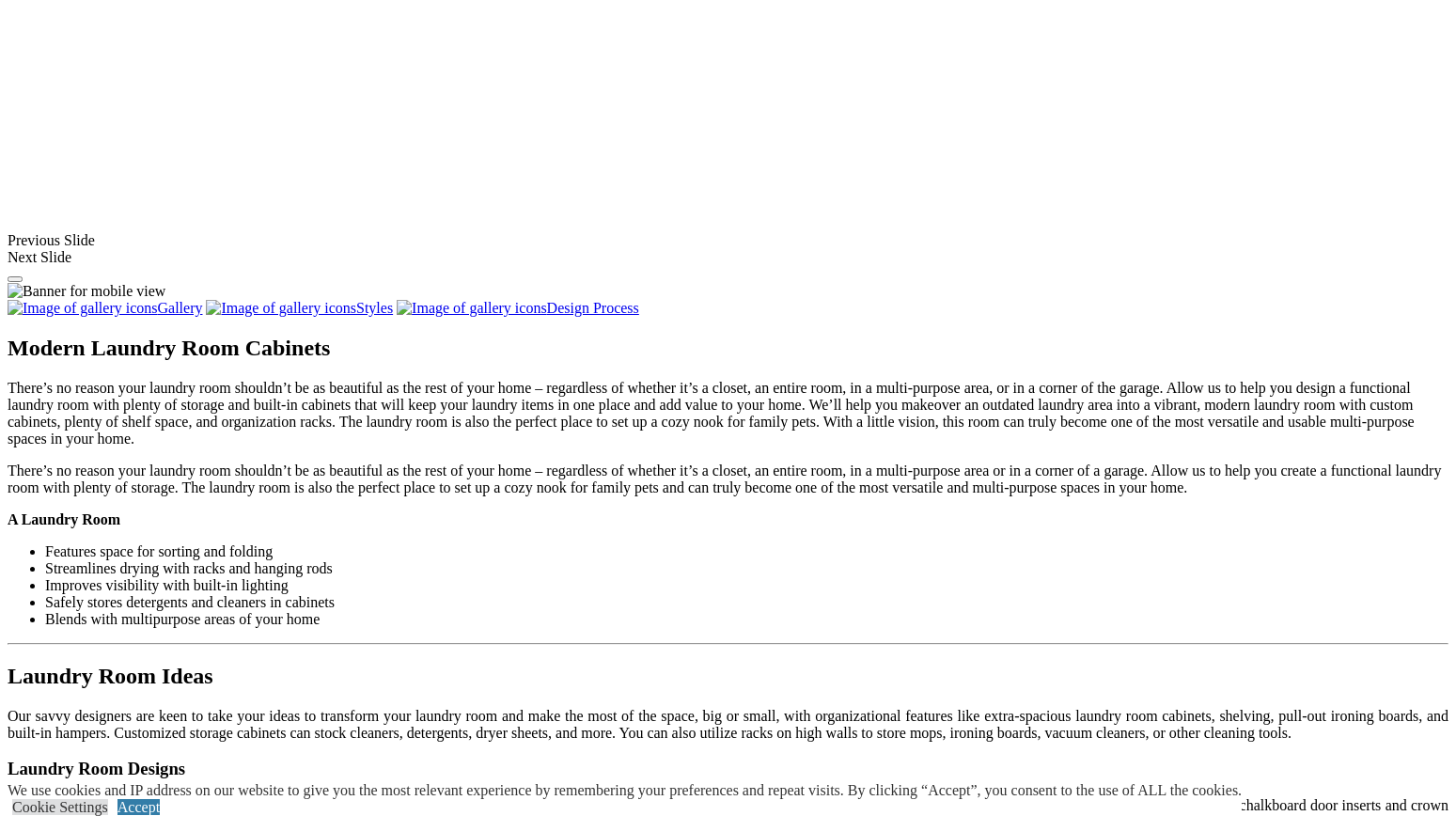 click at bounding box center (775, 1081) 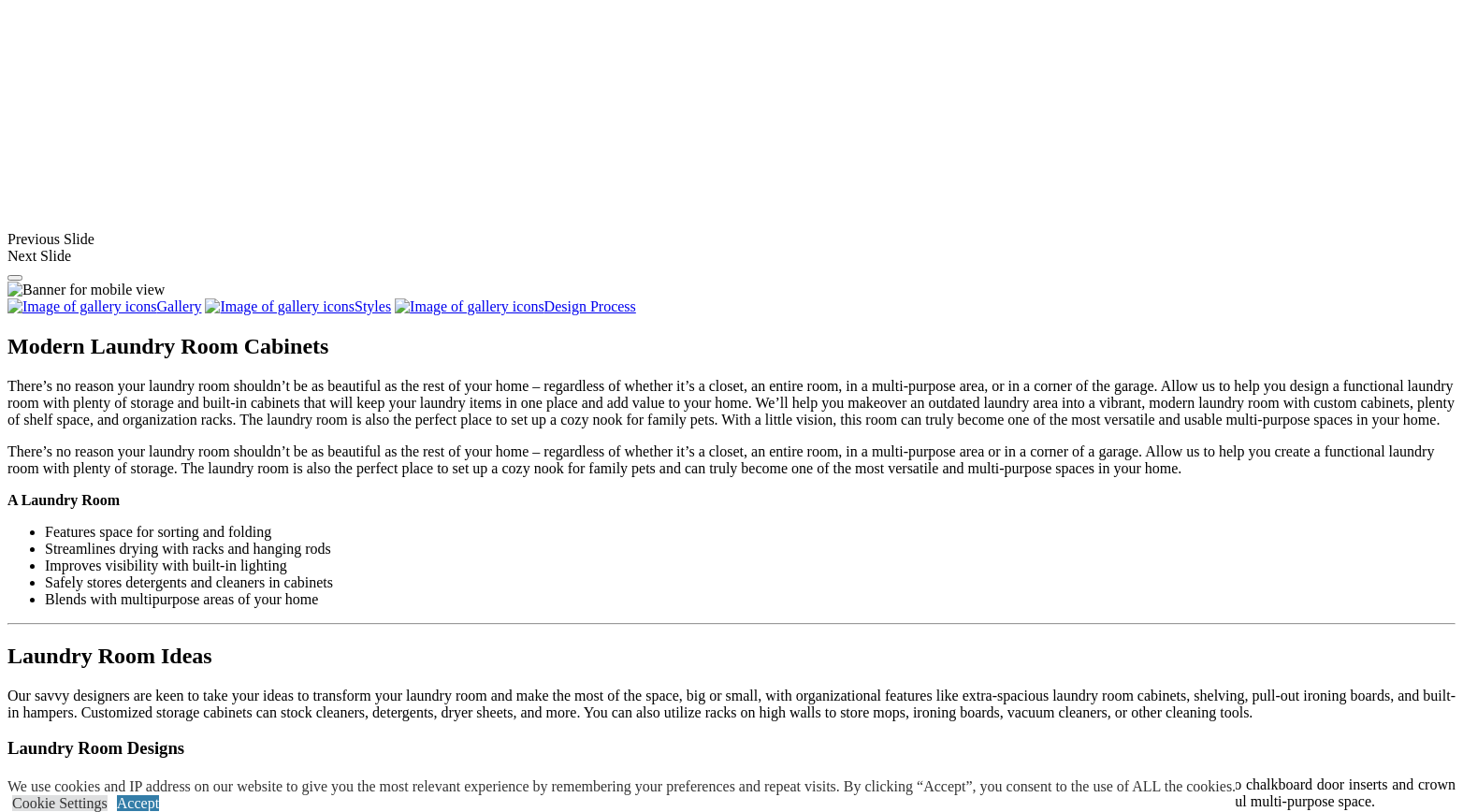 click at bounding box center [7, 33981] 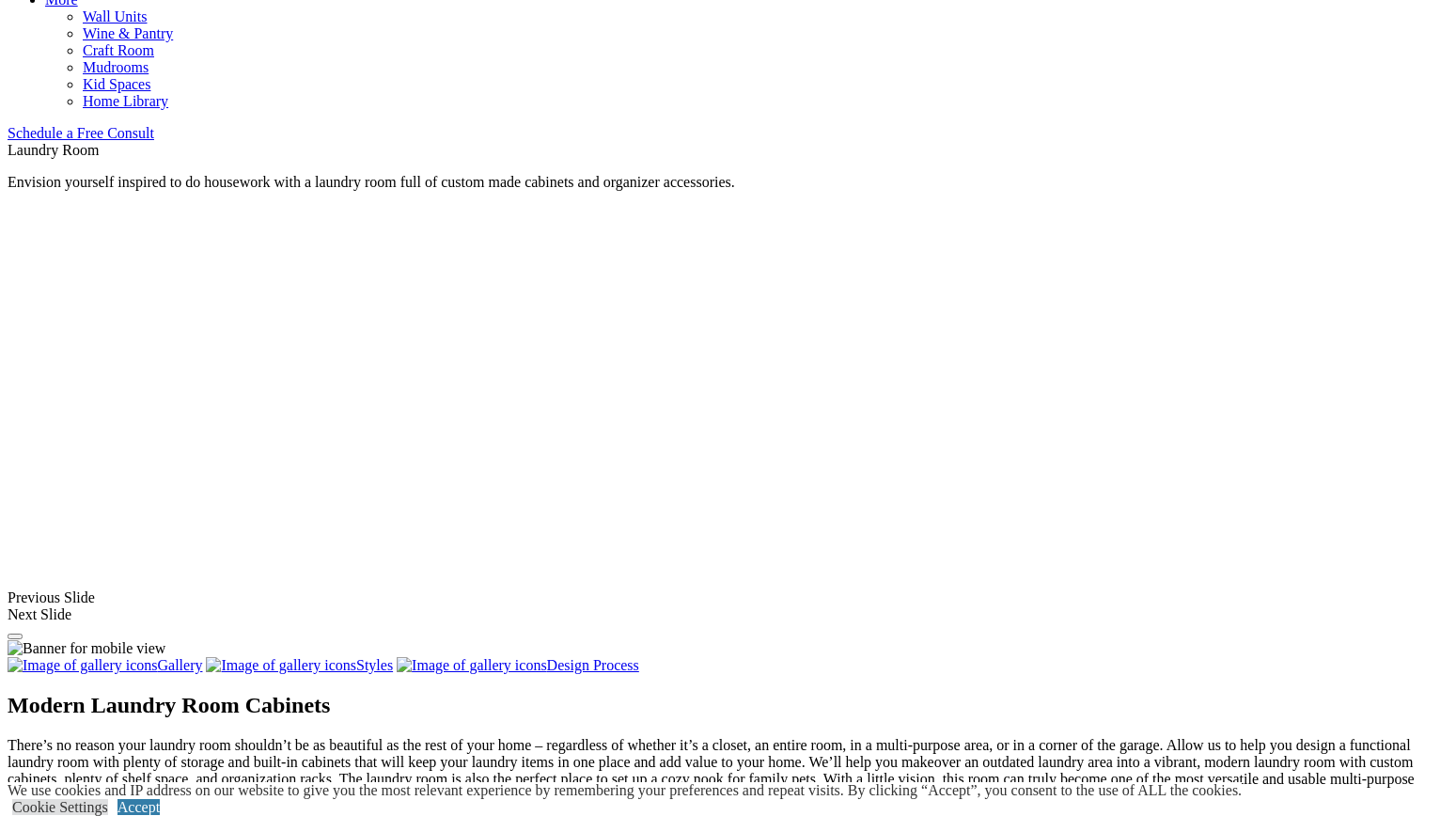 scroll, scrollTop: 1120, scrollLeft: 0, axis: vertical 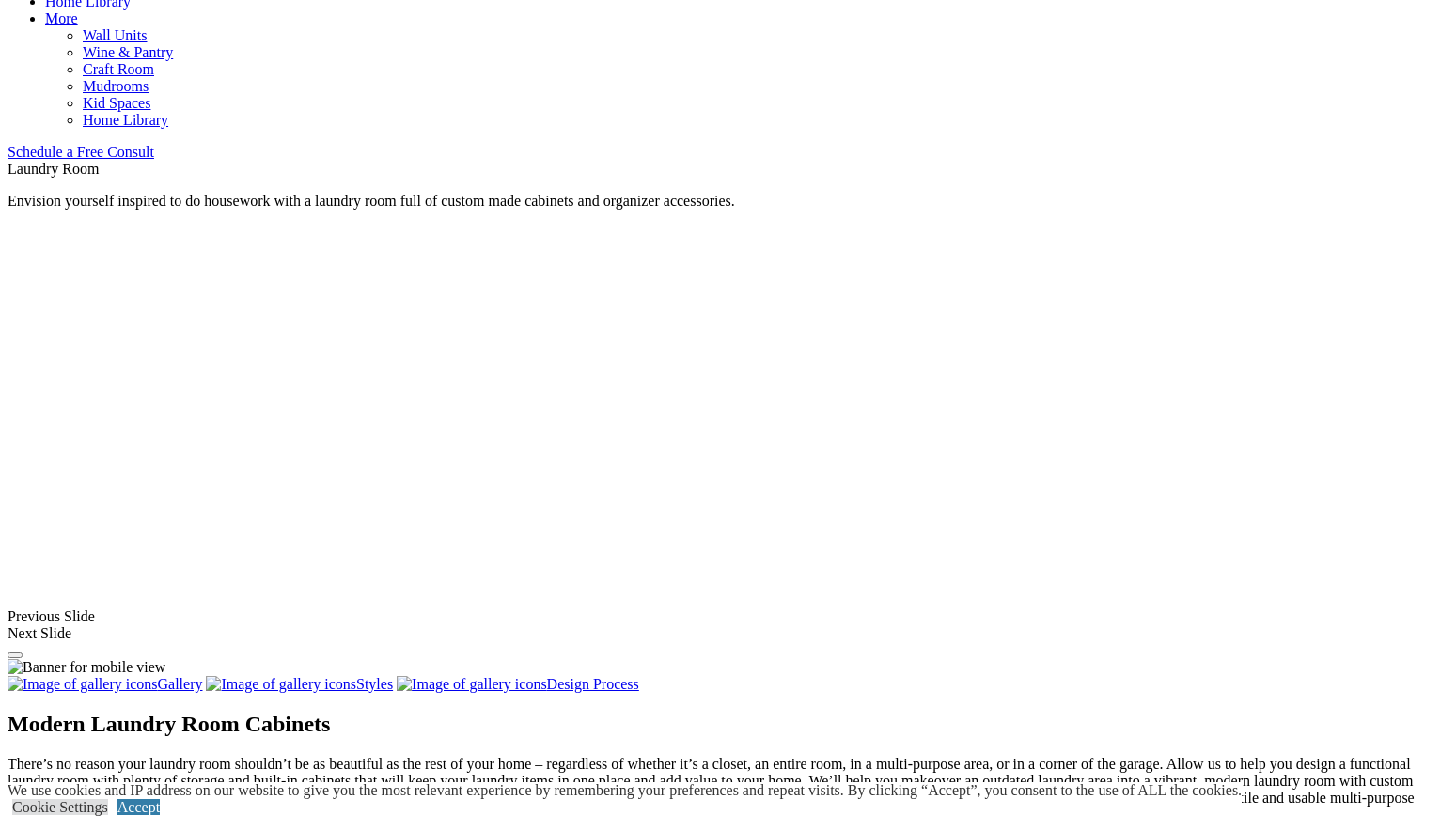 click on "Murphy Beds" at bounding box center (124, -134) 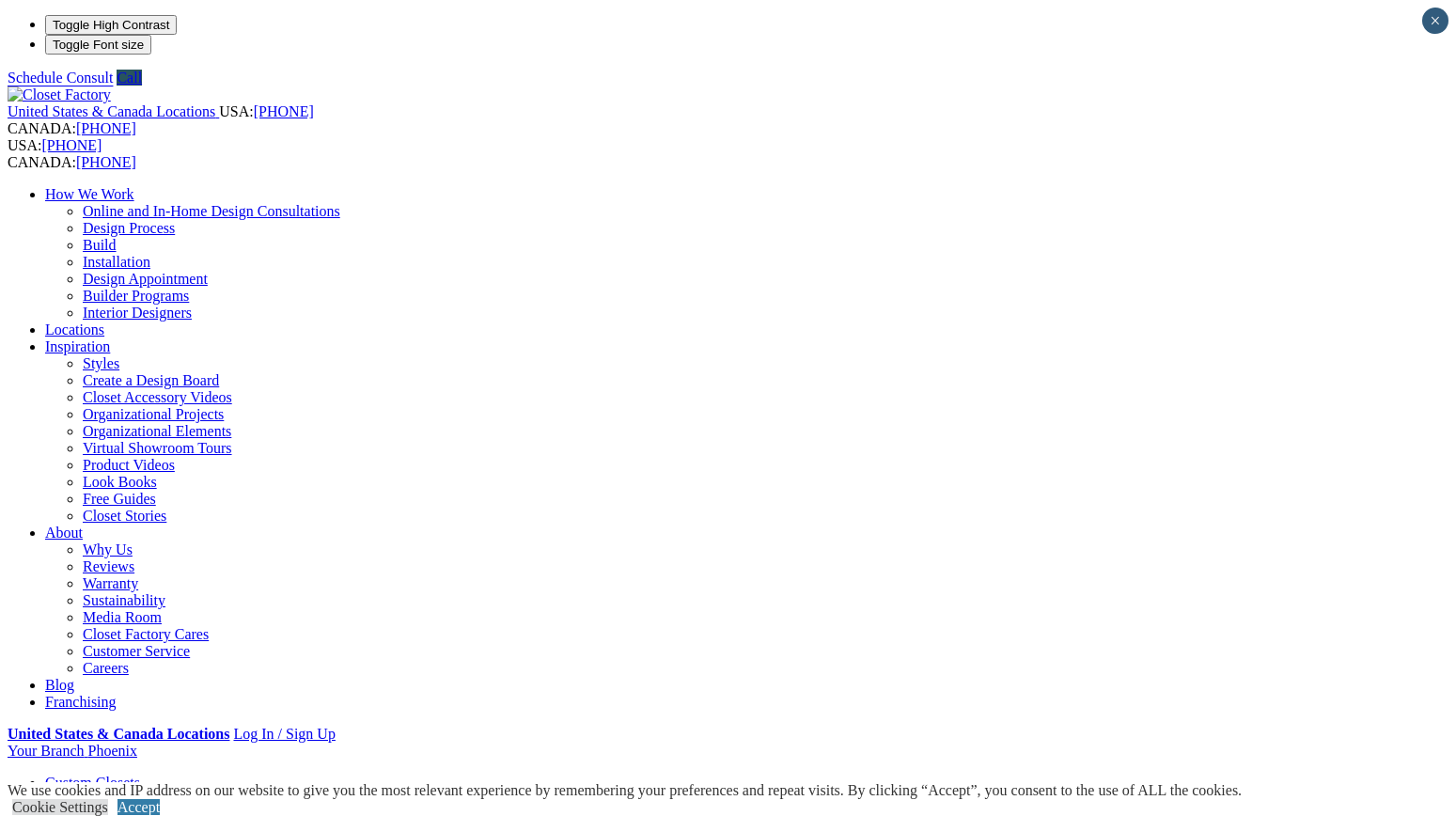 scroll, scrollTop: 0, scrollLeft: 0, axis: both 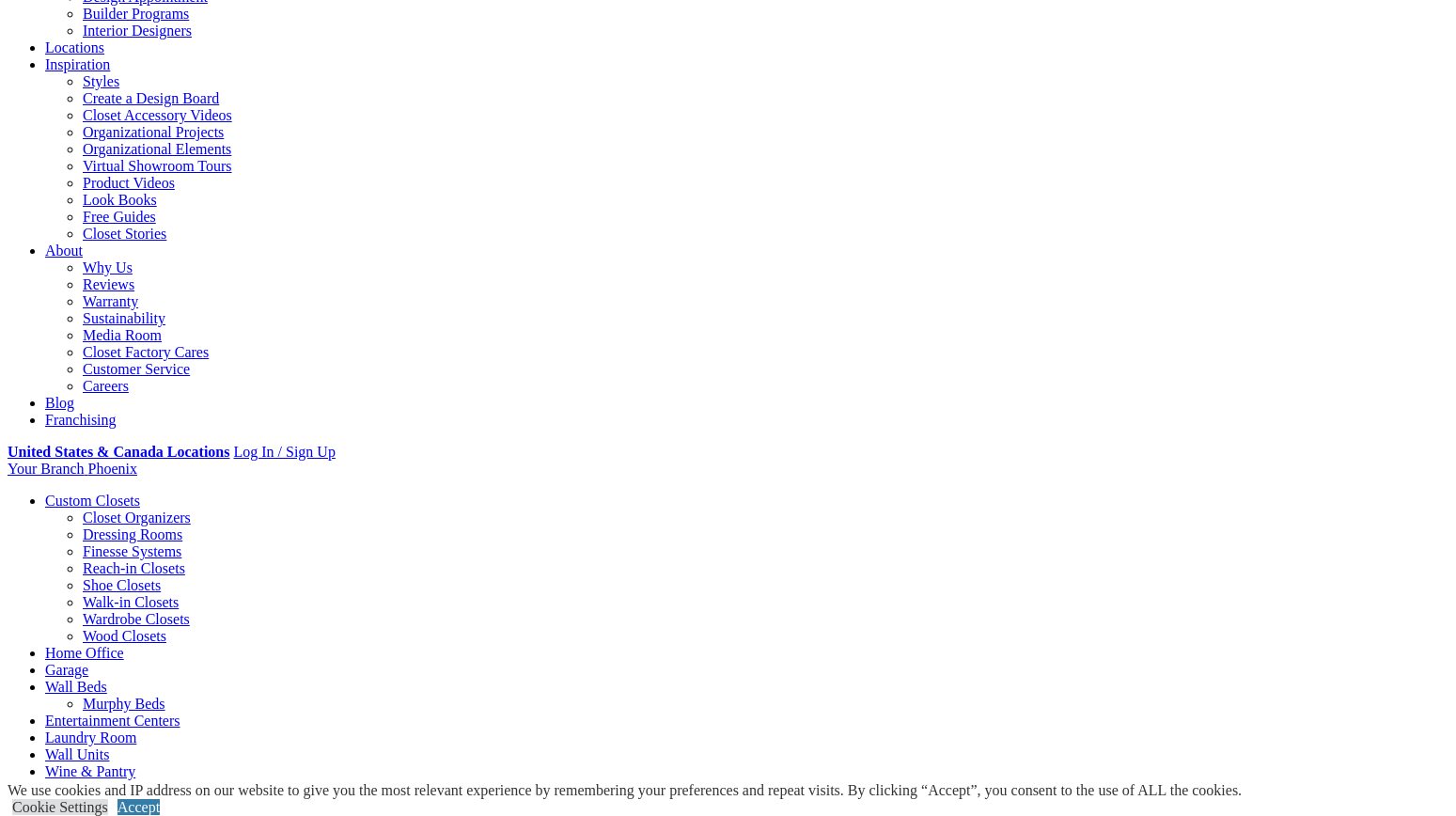 click on "Gallery" at bounding box center [104, 1636] 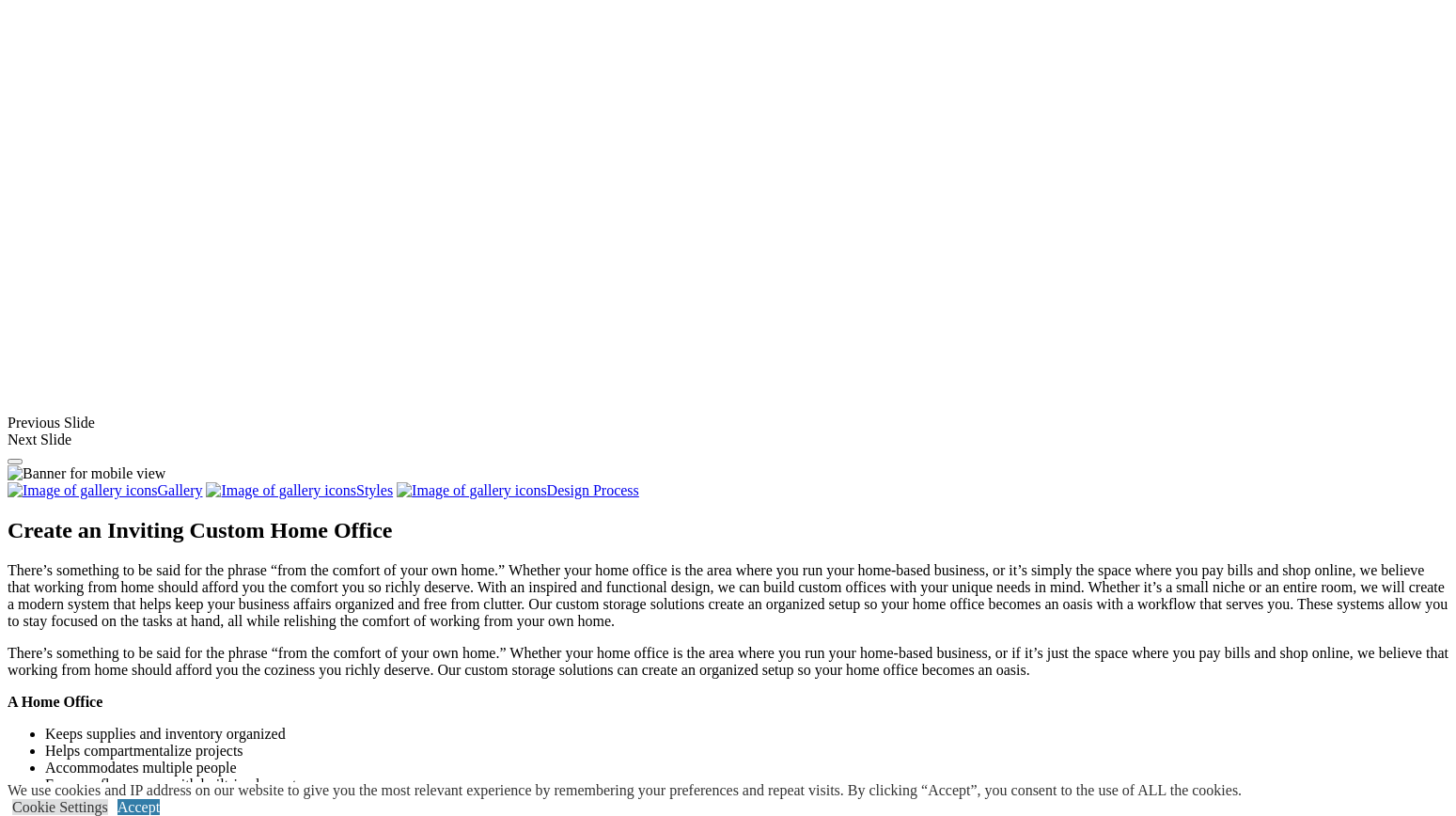 scroll, scrollTop: 1471, scrollLeft: 0, axis: vertical 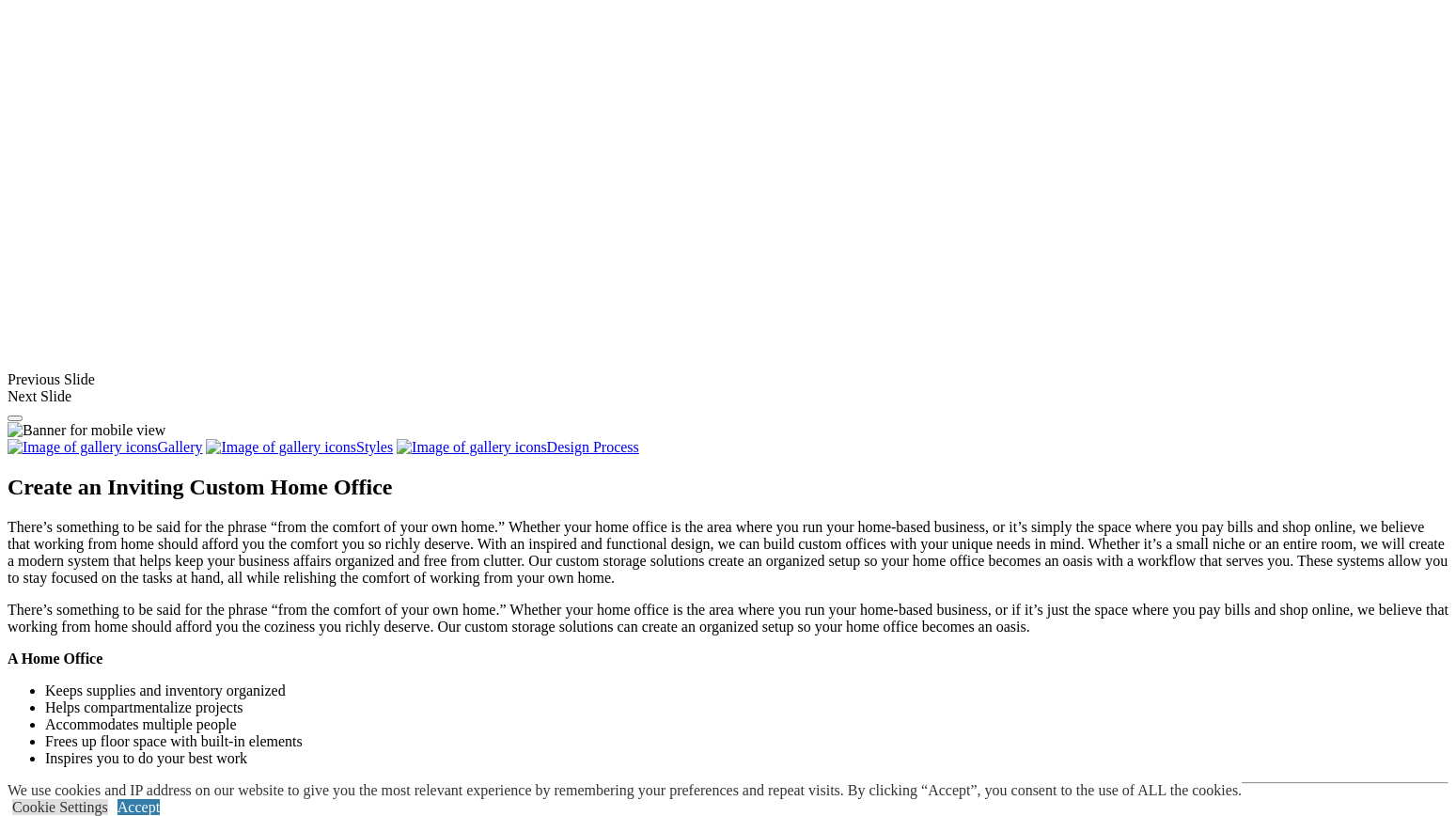 click at bounding box center (136, 1452) 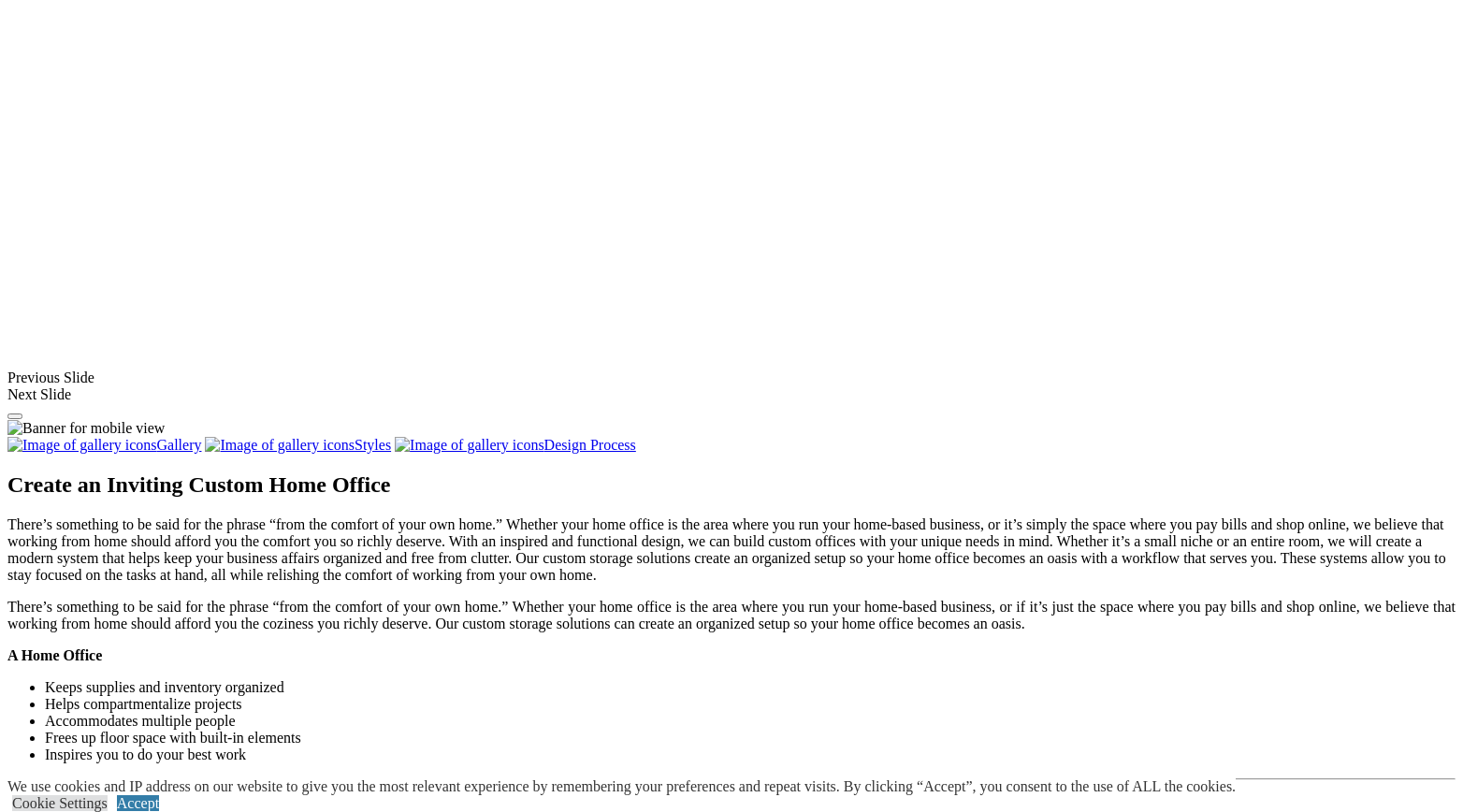 click at bounding box center [7, 34218] 